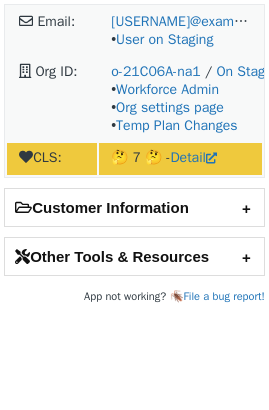 scroll, scrollTop: 0, scrollLeft: 0, axis: both 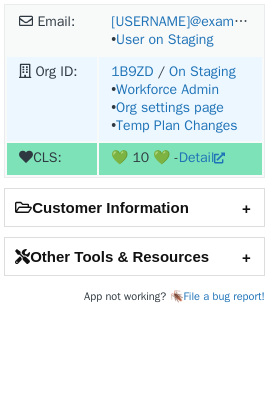 click on "1B9ZD
/   On Staging
•  Workforce Admin   •  Org settings page •  Temp Plan Changes" at bounding box center (180, 31) 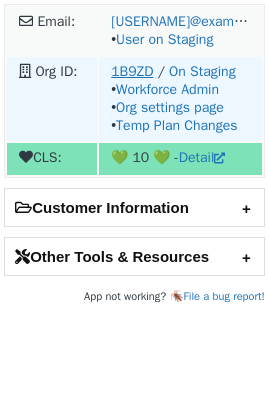 click on "1B9ZD" at bounding box center (132, 71) 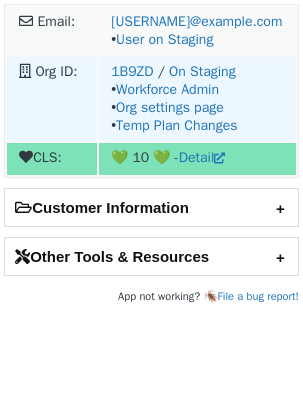 click on "1B9ZD
/   On Staging
•  Workforce Admin   •  Org settings page •  Temp Plan Changes" at bounding box center [197, 31] 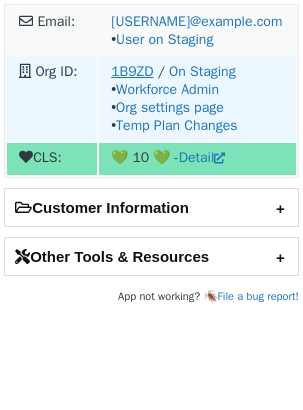 click on "1B9ZD" at bounding box center (132, 71) 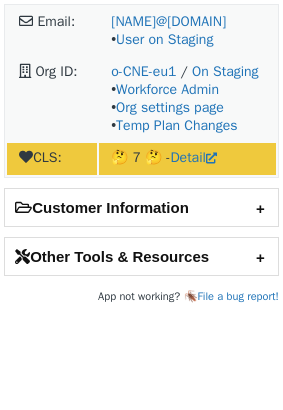 scroll, scrollTop: 0, scrollLeft: 0, axis: both 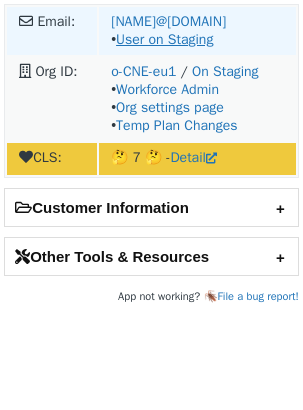 click on "User on Staging" at bounding box center [164, 39] 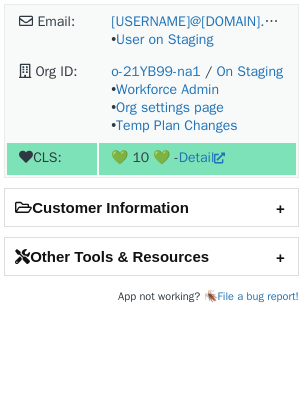scroll, scrollTop: 0, scrollLeft: 0, axis: both 